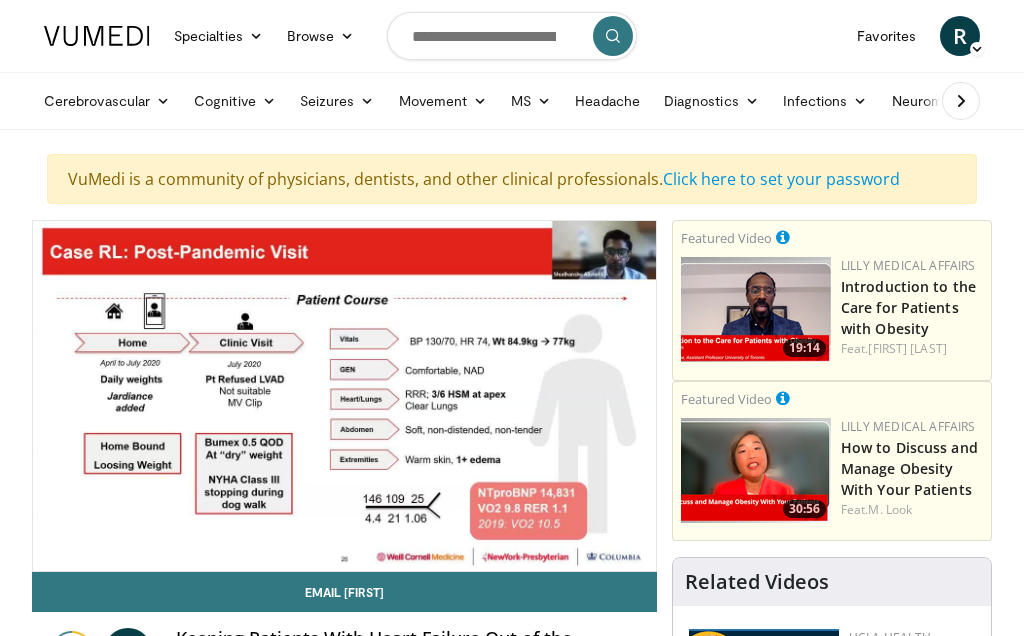 scroll, scrollTop: 0, scrollLeft: 0, axis: both 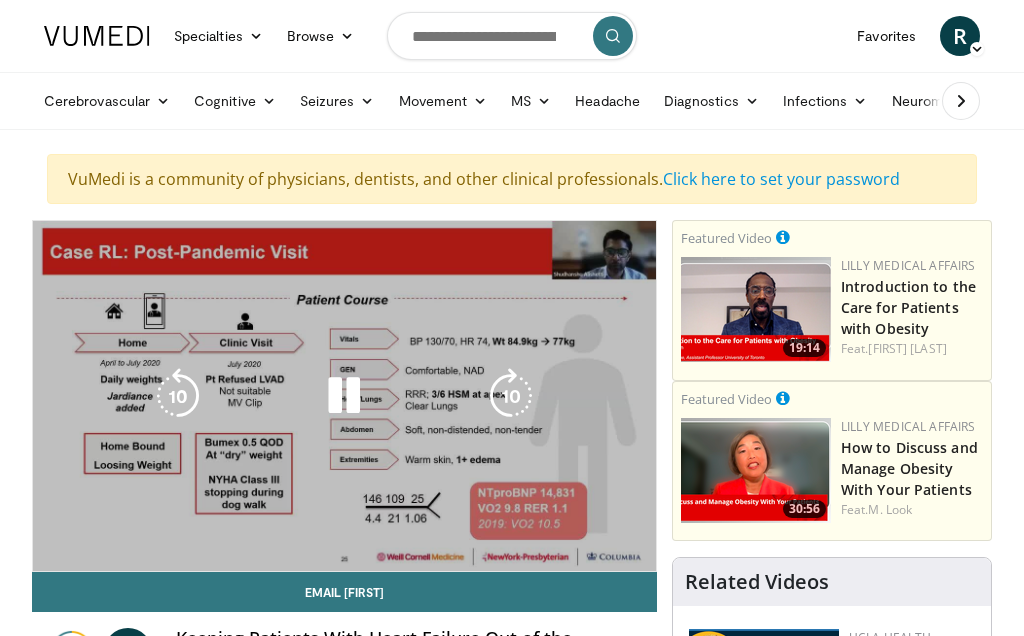 click on "Current Time  0:04 / Duration  38:14" at bounding box center (344, 542) 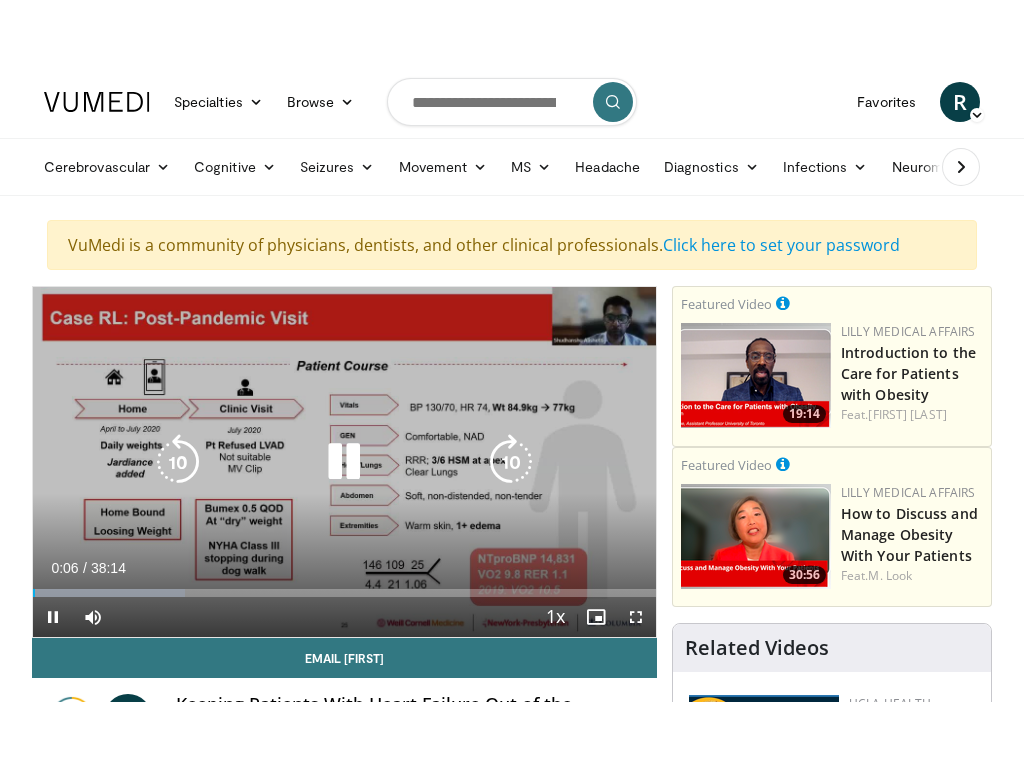 scroll, scrollTop: 20, scrollLeft: 0, axis: vertical 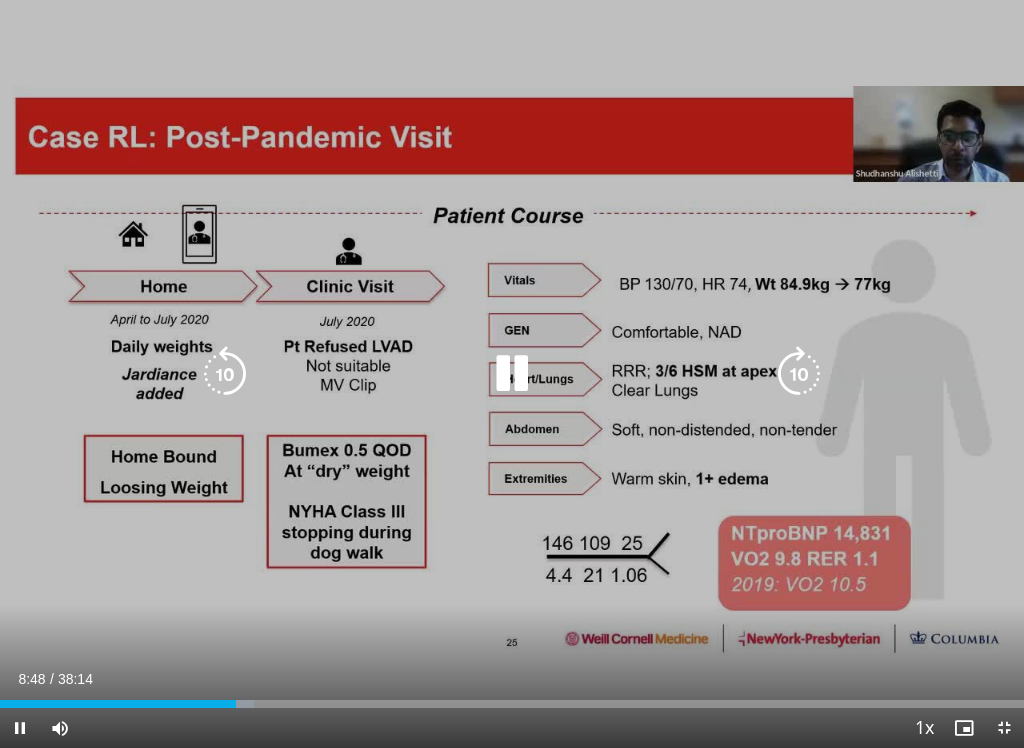 click at bounding box center (512, 374) 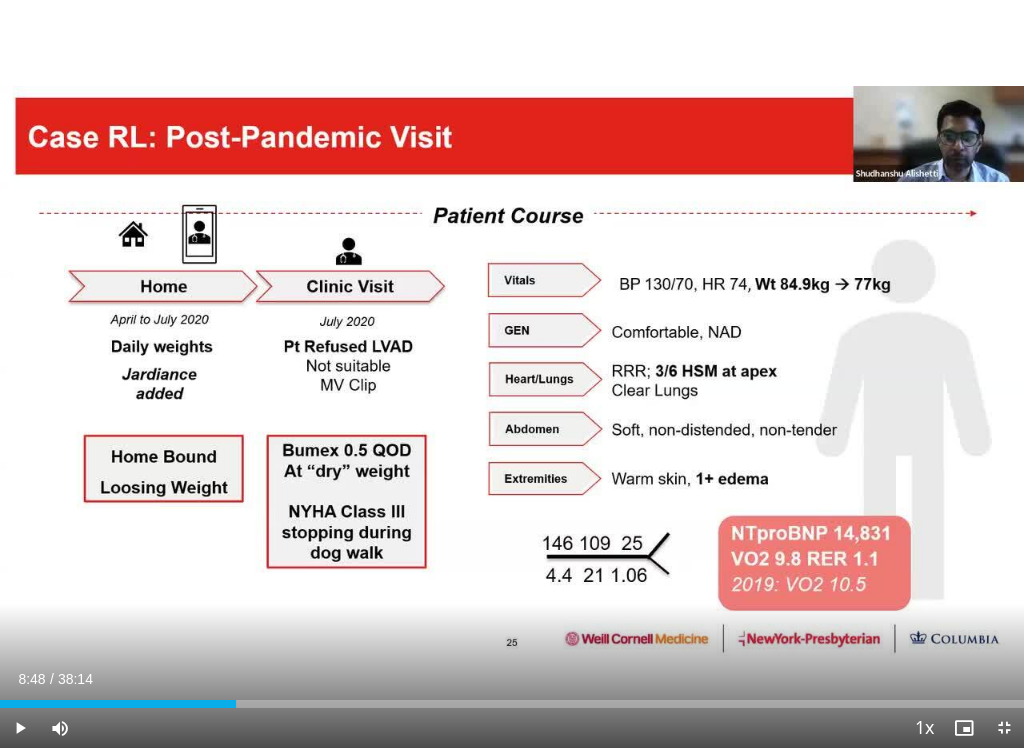 click on "10 seconds
Tap to unmute" at bounding box center (512, 374) 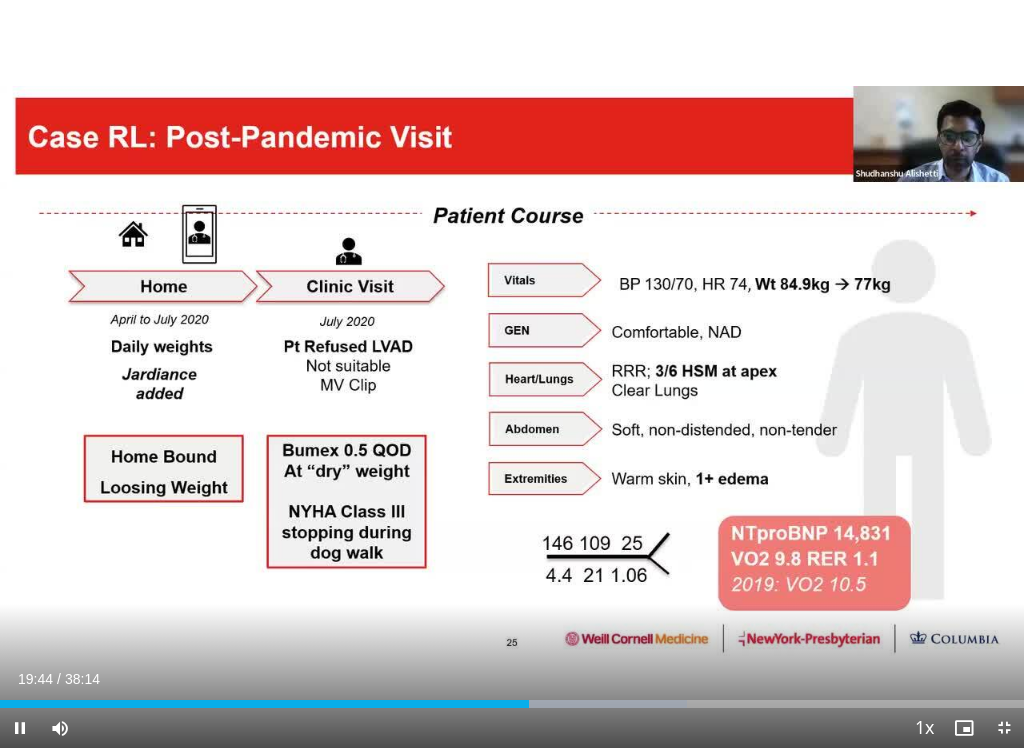 click on "10 seconds
Tap to unmute" at bounding box center [512, 374] 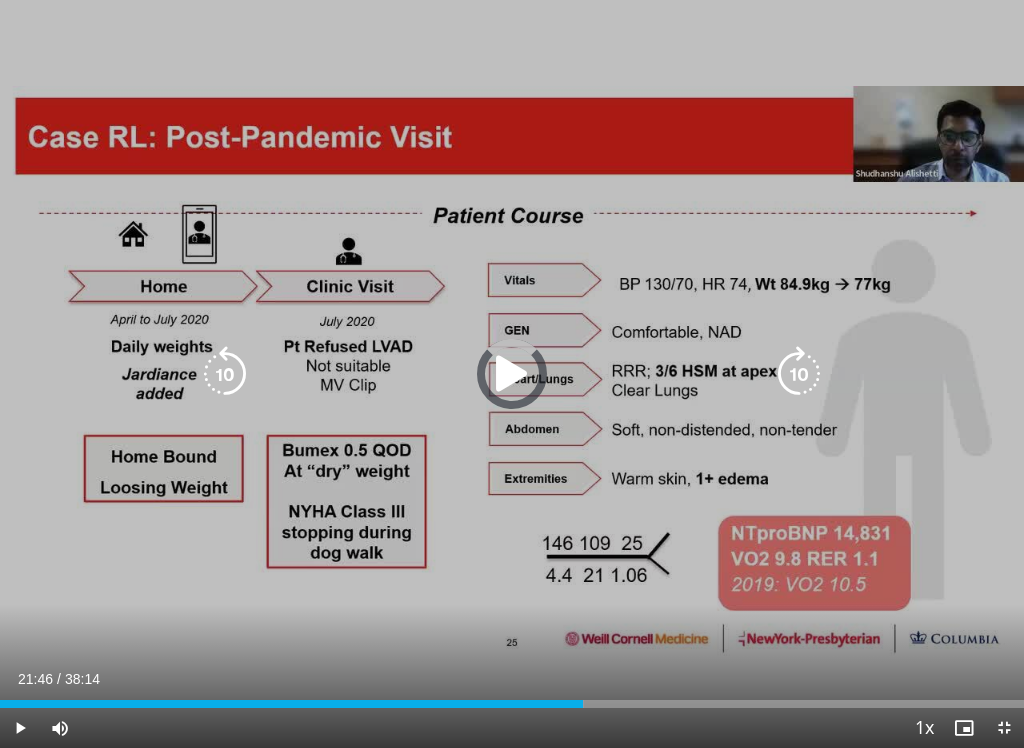 click at bounding box center (582, 704) 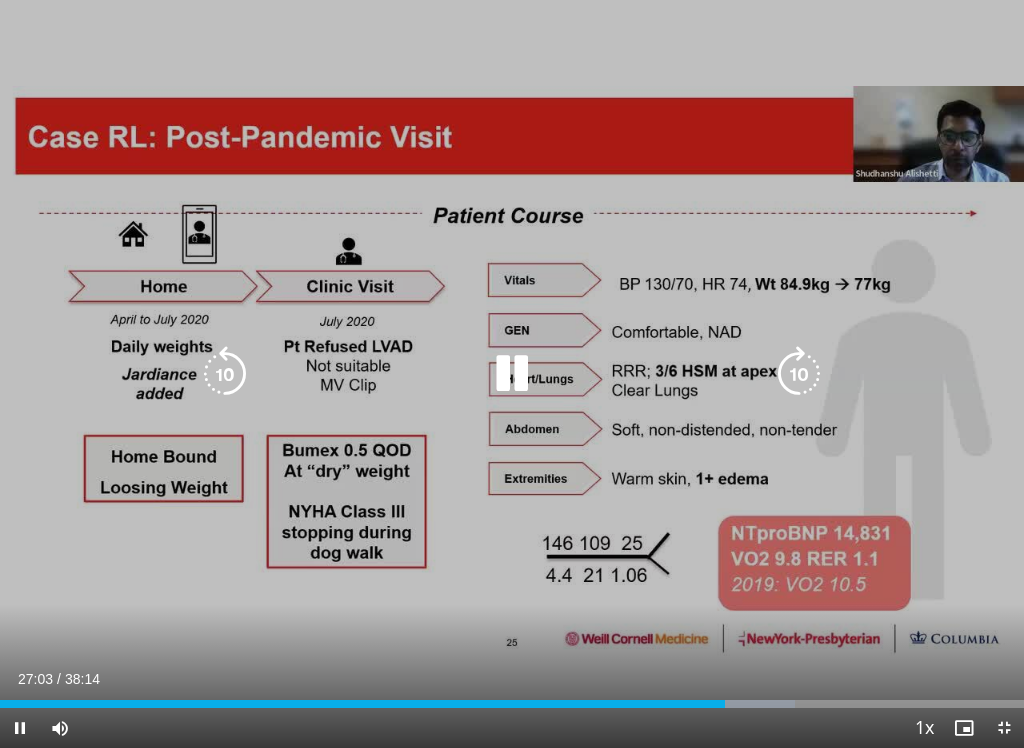 click at bounding box center [512, 374] 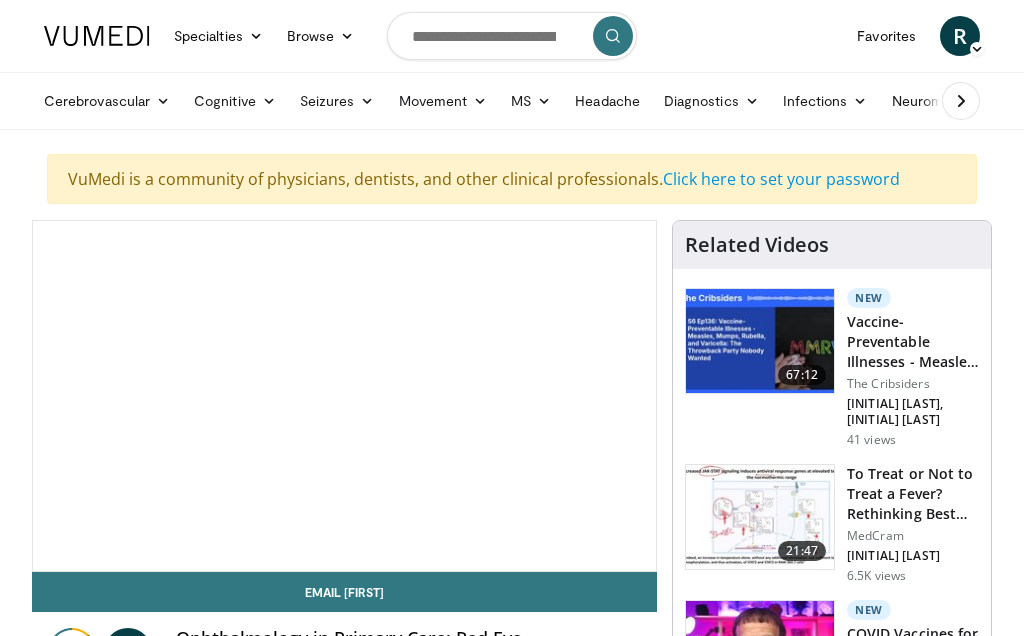 scroll, scrollTop: 0, scrollLeft: 0, axis: both 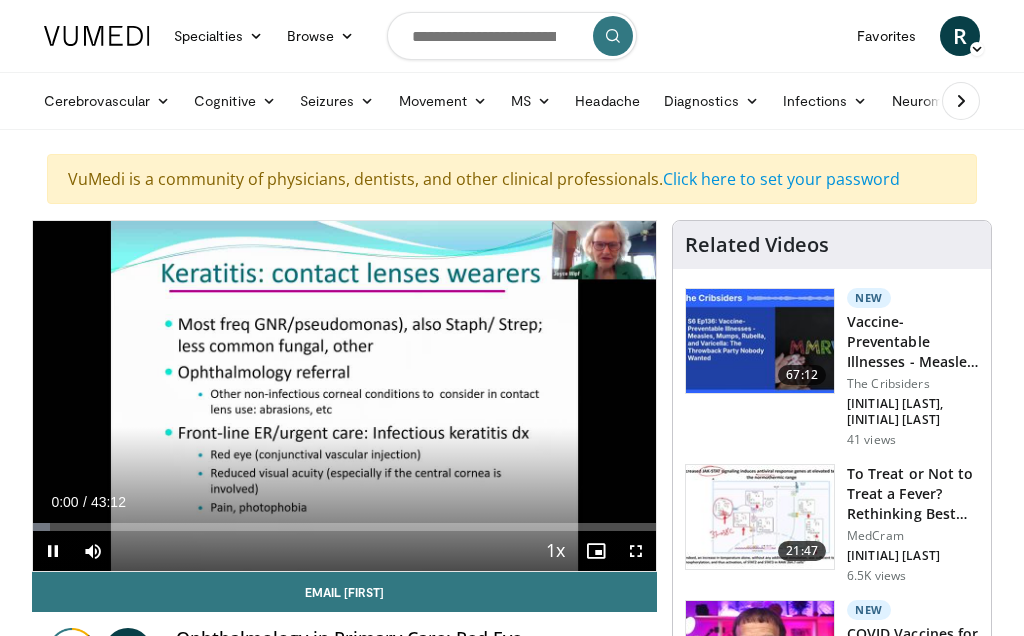 click at bounding box center (636, 551) 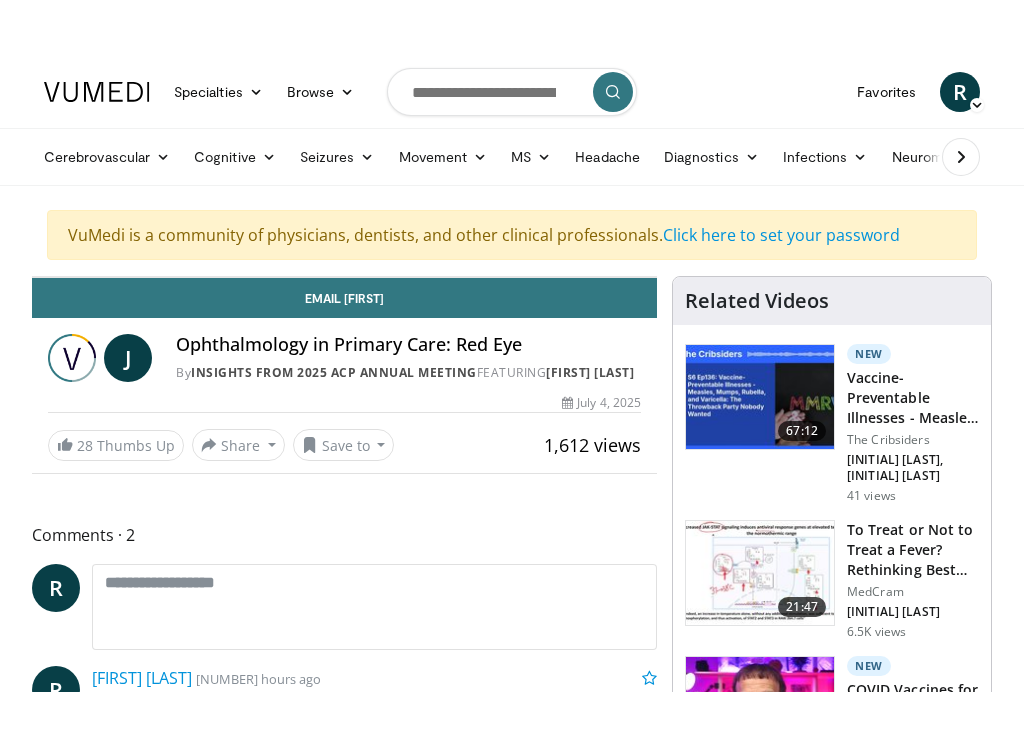 scroll, scrollTop: 20, scrollLeft: 0, axis: vertical 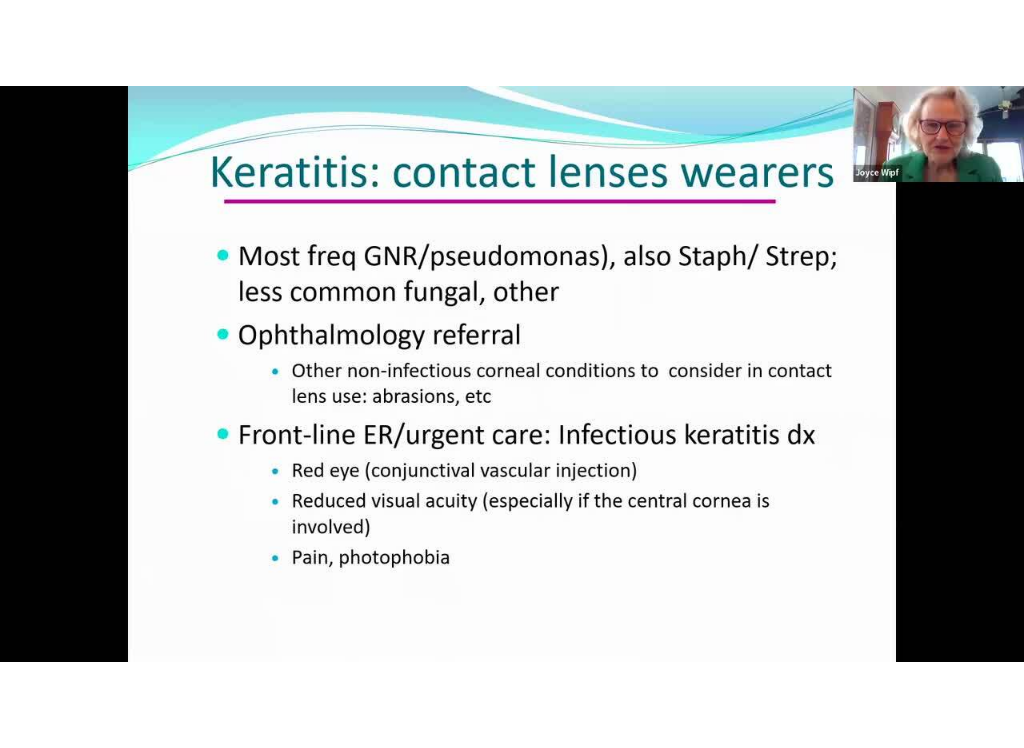 click on "Specialties
Adult & Family Medicine
Allergy, Asthma, Immunology
Anesthesiology
Cardiology
Dental
Dermatology
Endocrinology
Gastroenterology & Hepatology
General Surgery
Hematology & Oncology
Infectious Disease
Nephrology
Neurology
Neurosurgery
Obstetrics & Gynecology
Ophthalmology
Oral Maxillofacial
Orthopaedics
Otolaryngology
Pediatrics
Plastic Surgery
Podiatry
Psychiatry
Pulmonology
Radiation Oncology
Radiology
Rheumatology
Urology
Videos" at bounding box center [512, 354] 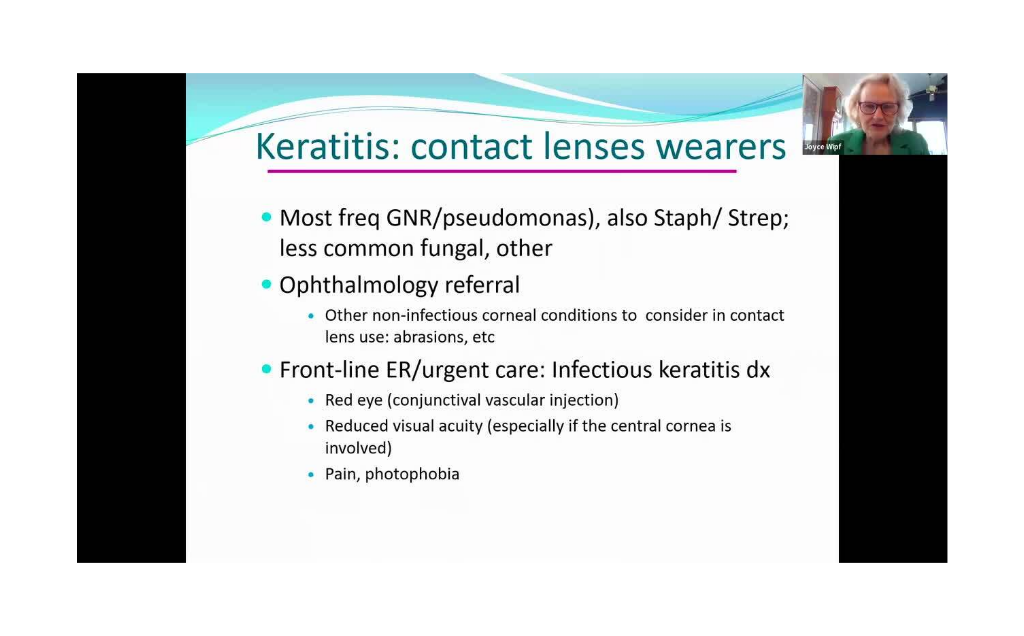 scroll, scrollTop: 0, scrollLeft: 0, axis: both 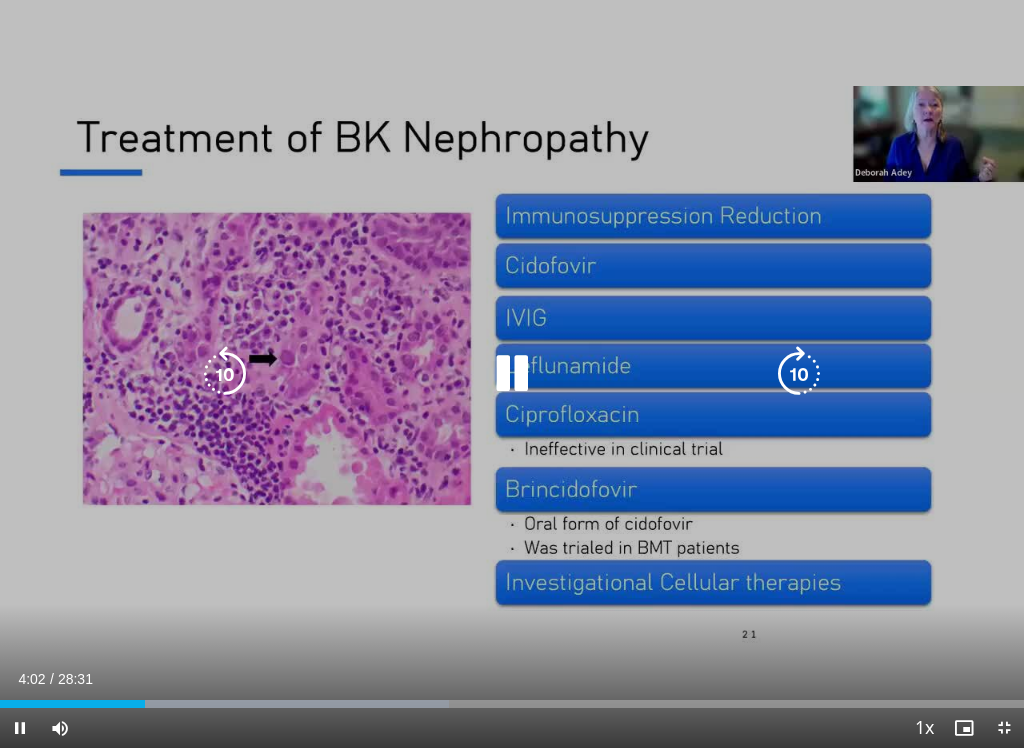 click at bounding box center [512, 374] 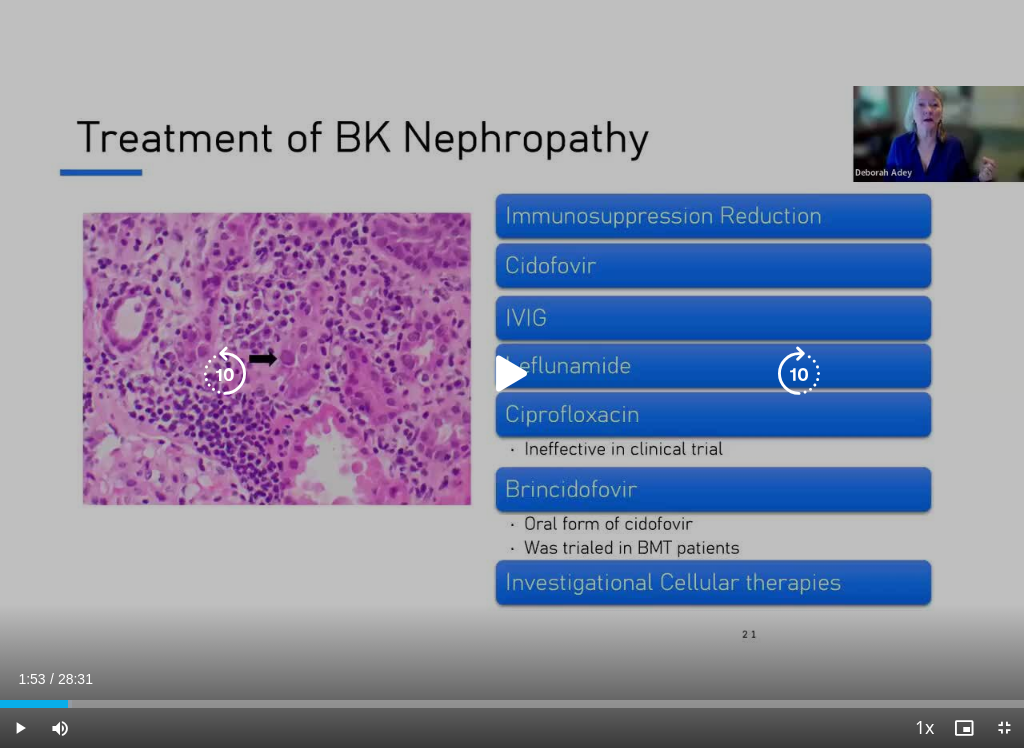 click at bounding box center [512, 374] 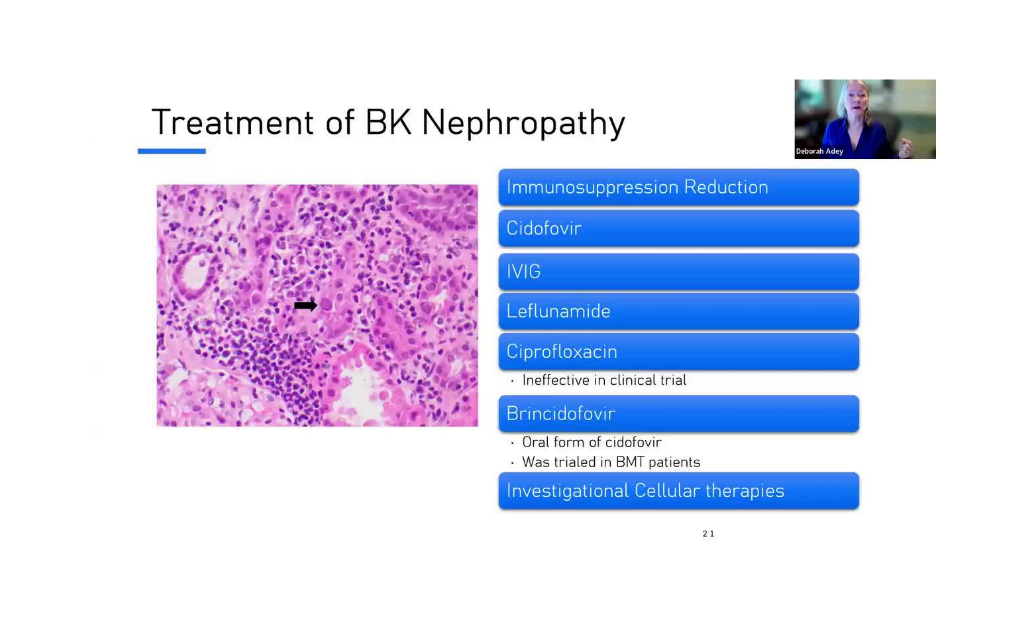 scroll, scrollTop: 0, scrollLeft: 0, axis: both 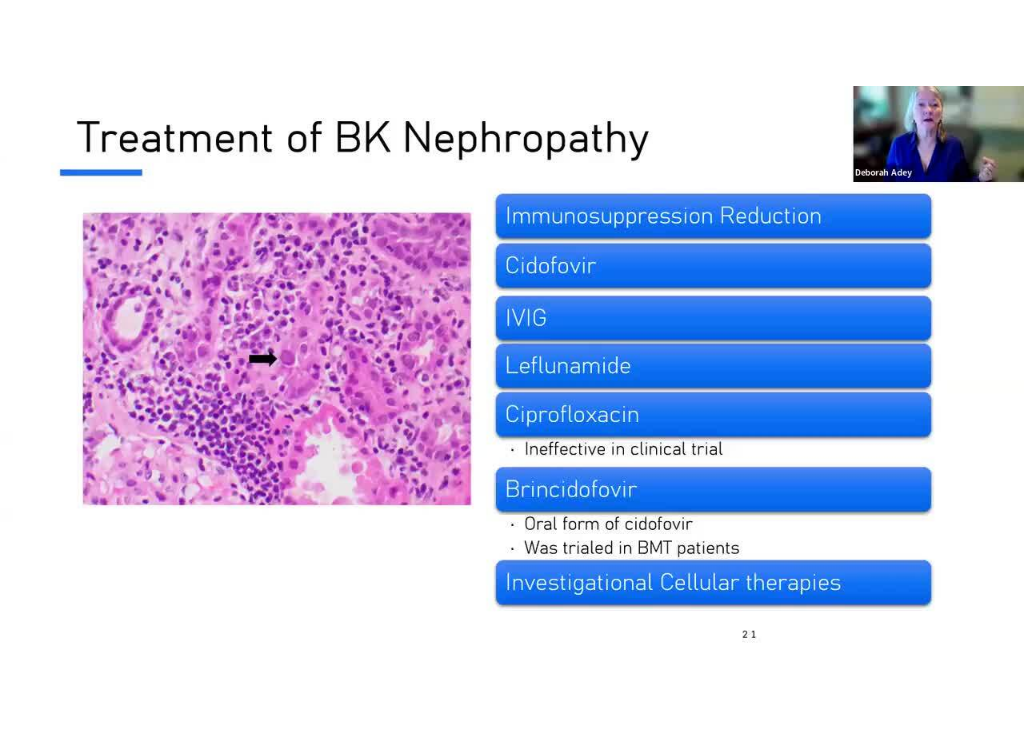 click on "10 seconds
Tap to unmute" at bounding box center (512, 374) 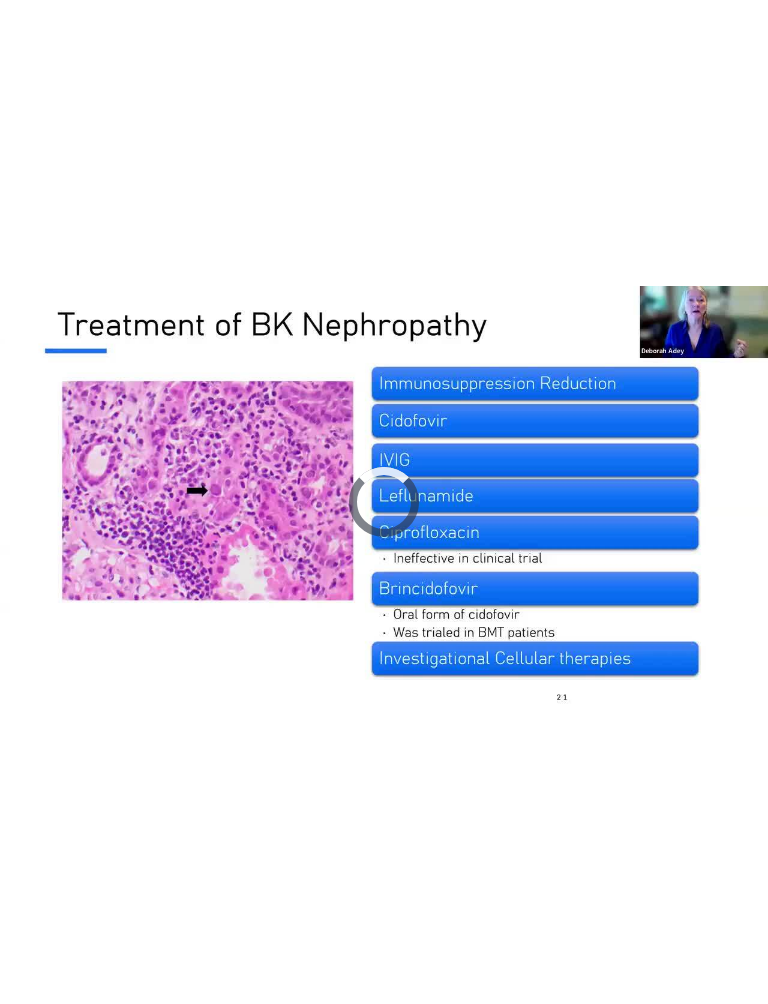 click on "Loaded :  7.59%" at bounding box center [384, 994] 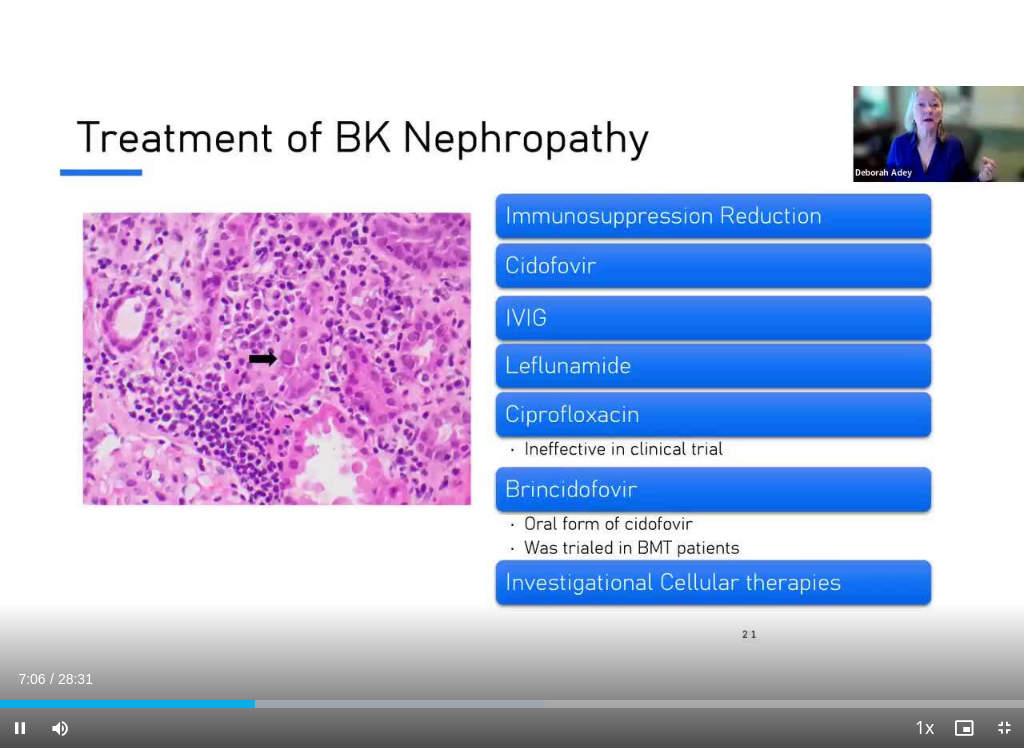 click at bounding box center [344, 704] 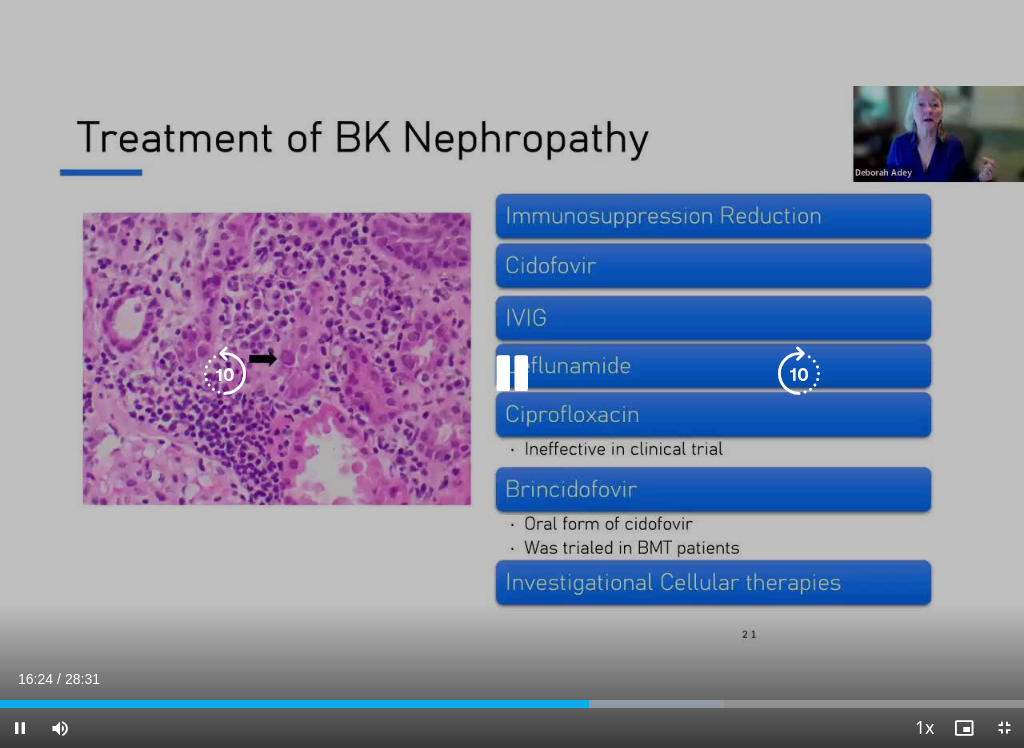 click at bounding box center [799, 374] 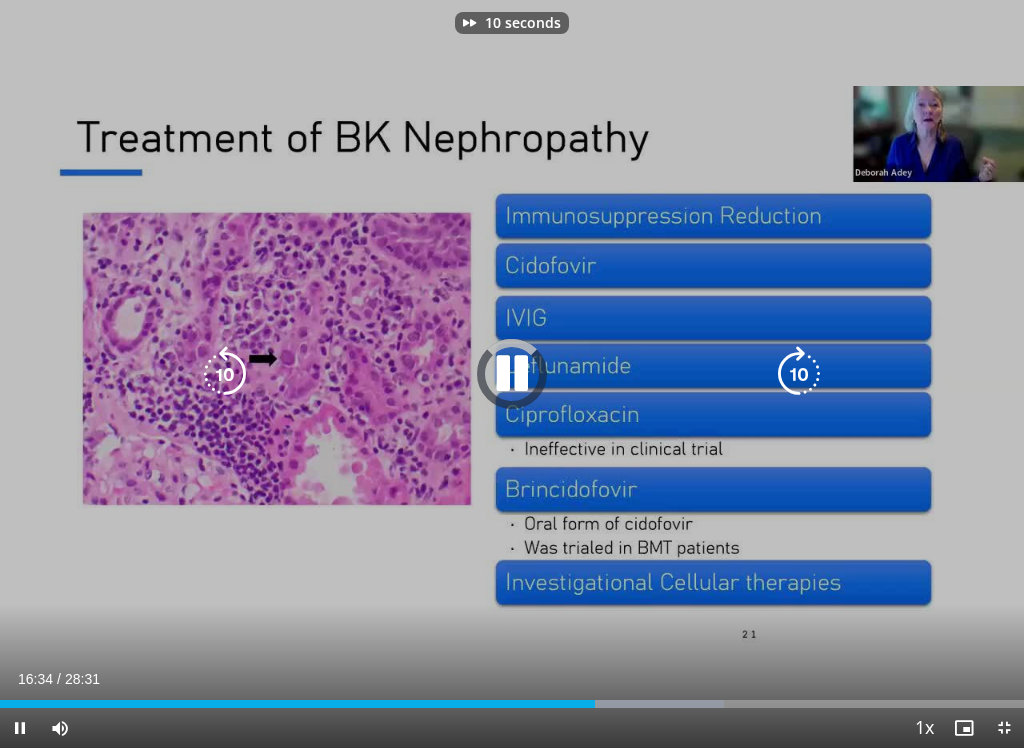 click at bounding box center [799, 374] 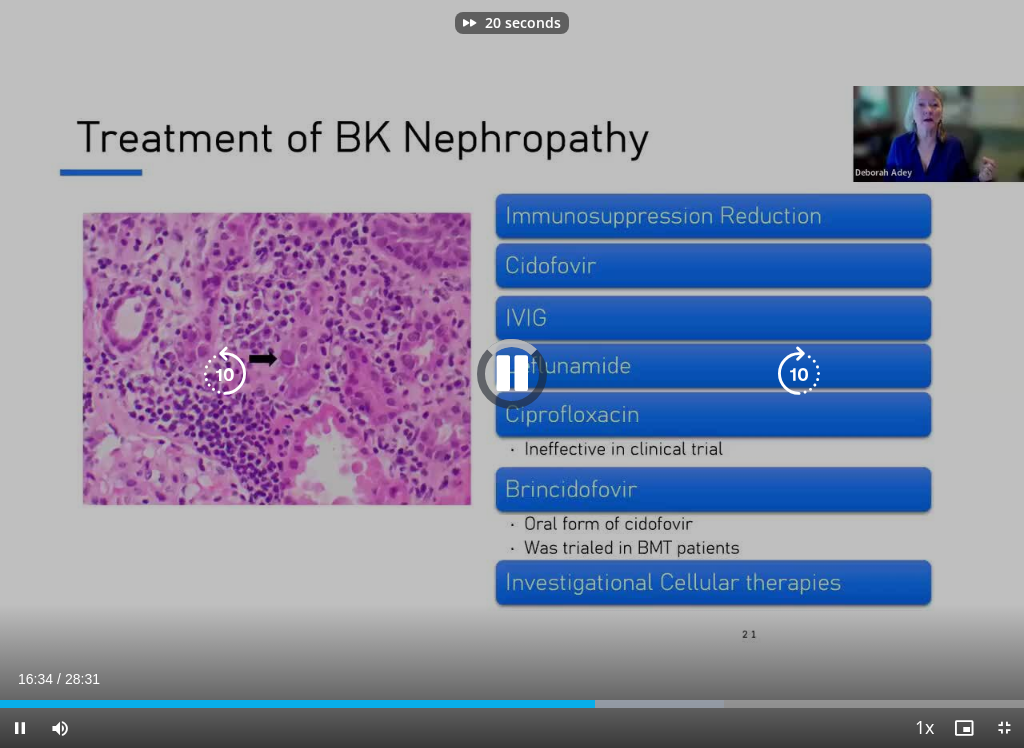 click at bounding box center (799, 374) 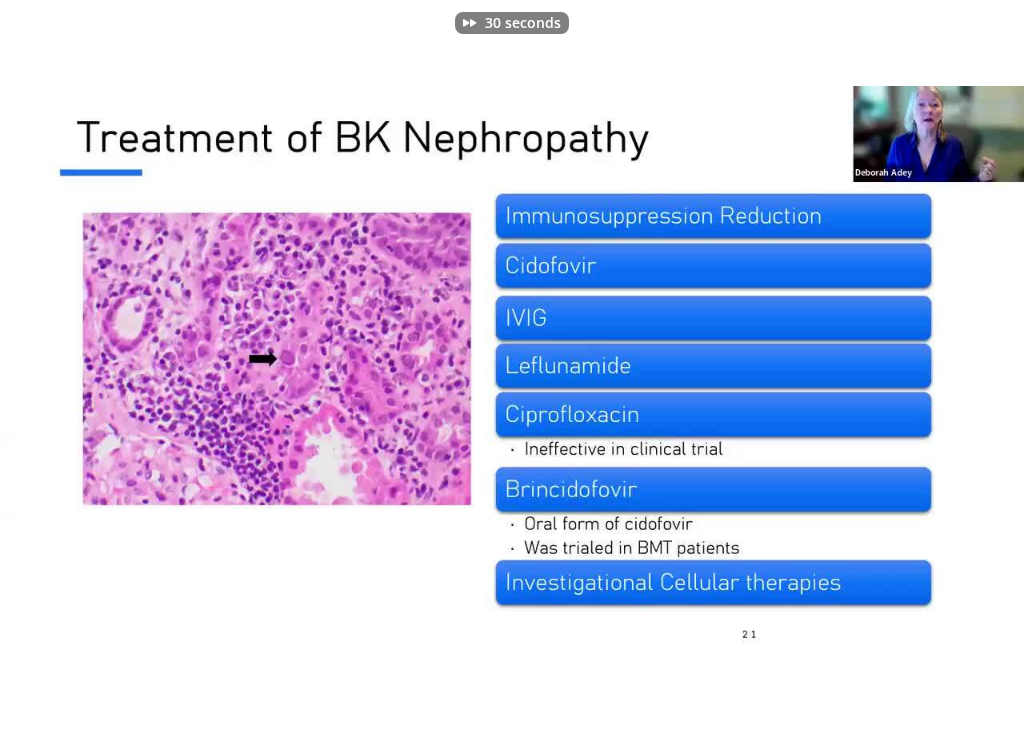 click on "30 seconds
Tap to unmute" at bounding box center (512, 374) 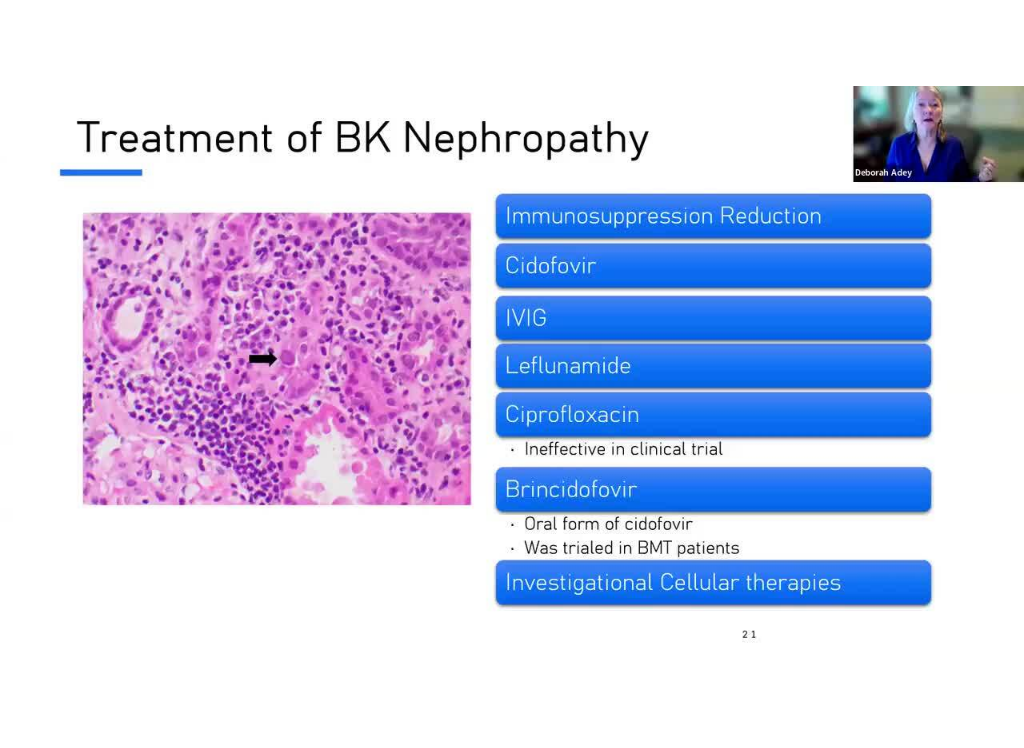 click at bounding box center [512, 374] 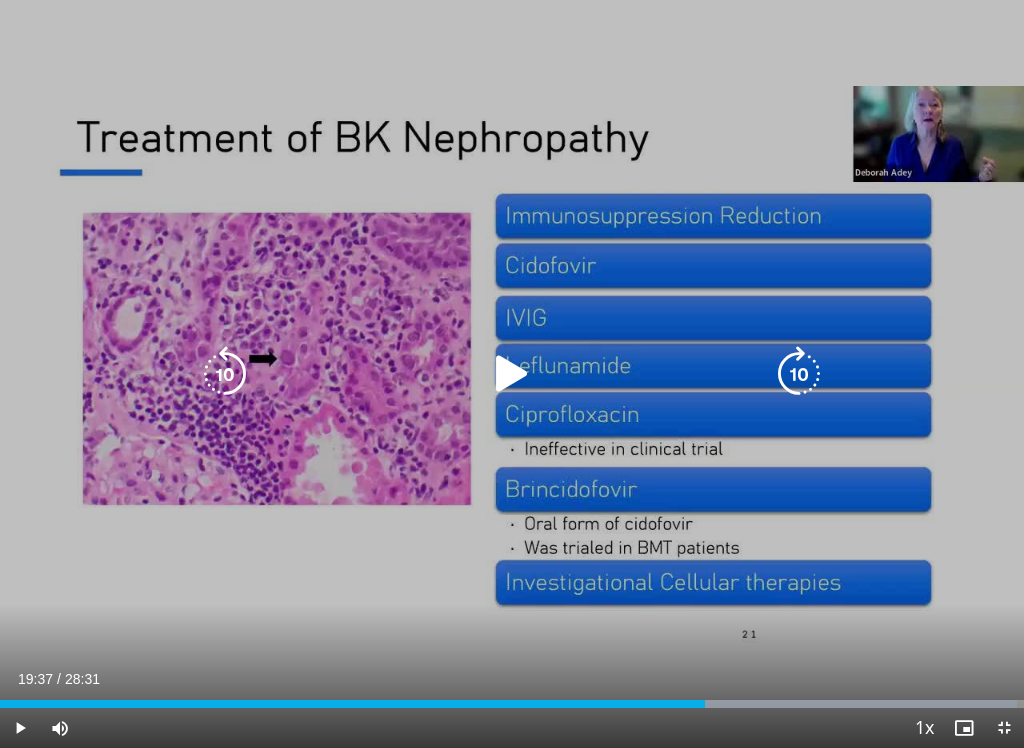 click on "30 seconds
Tap to unmute" at bounding box center [512, 374] 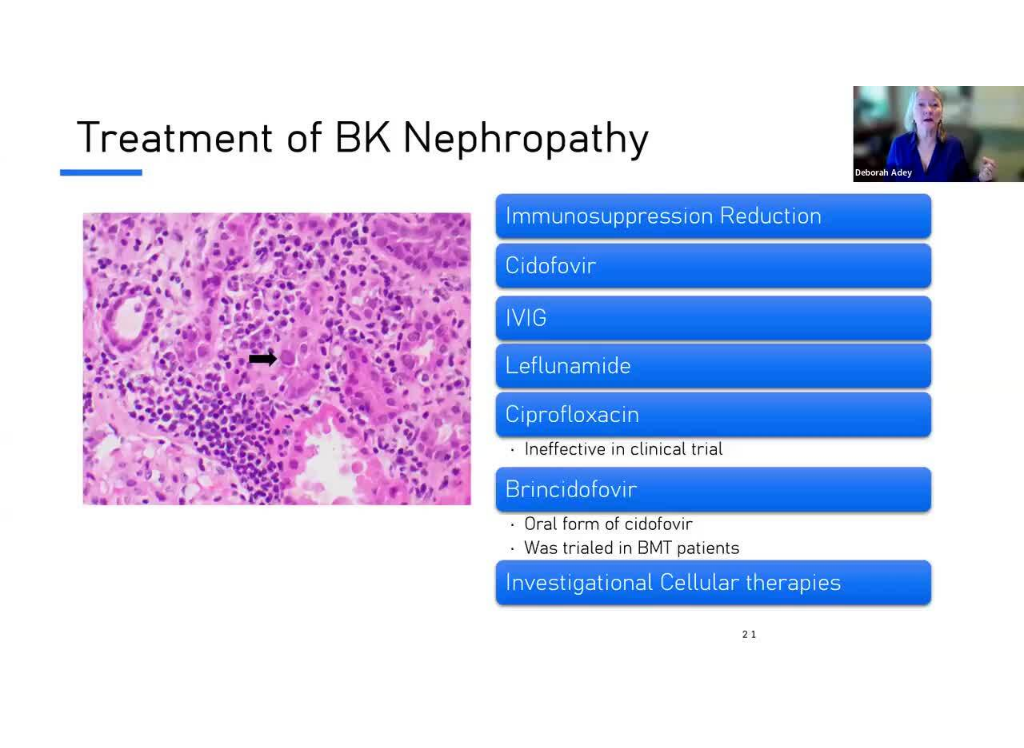 click on "30 seconds
Tap to unmute" at bounding box center [512, 374] 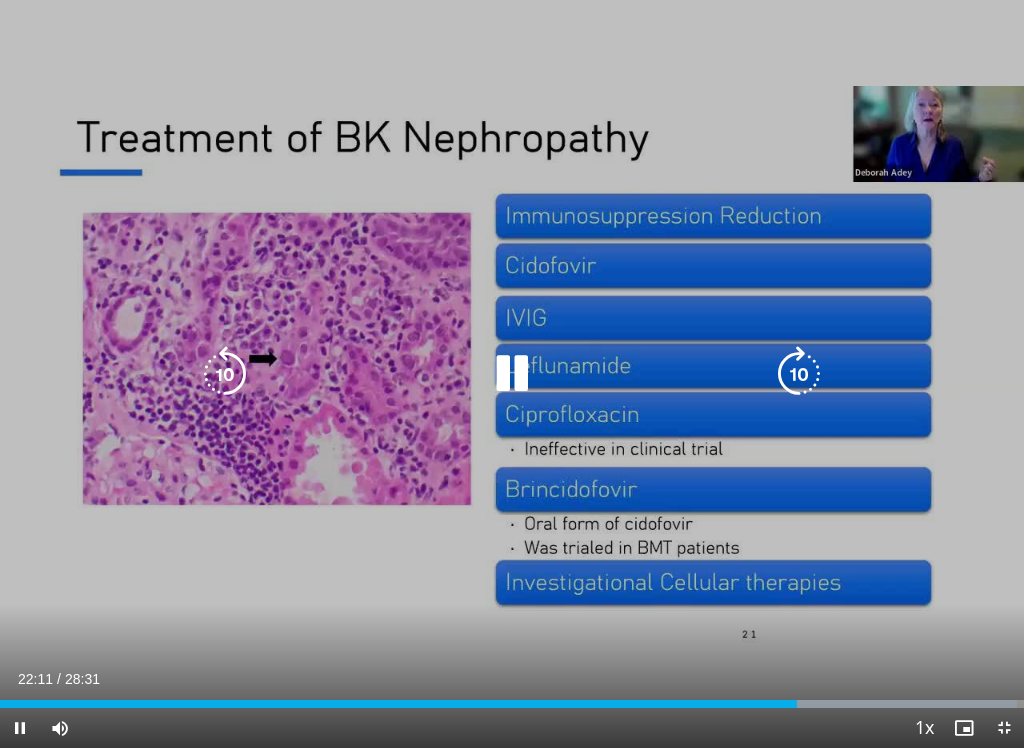 click at bounding box center (512, 374) 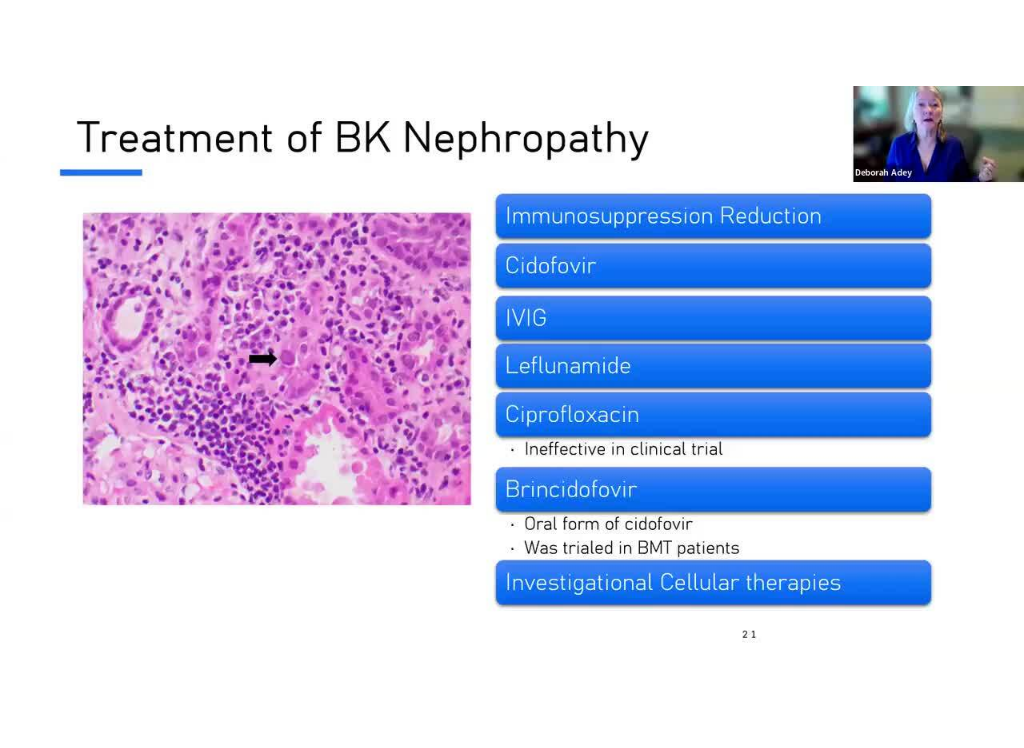 click on "30 seconds
Tap to unmute" at bounding box center [512, 374] 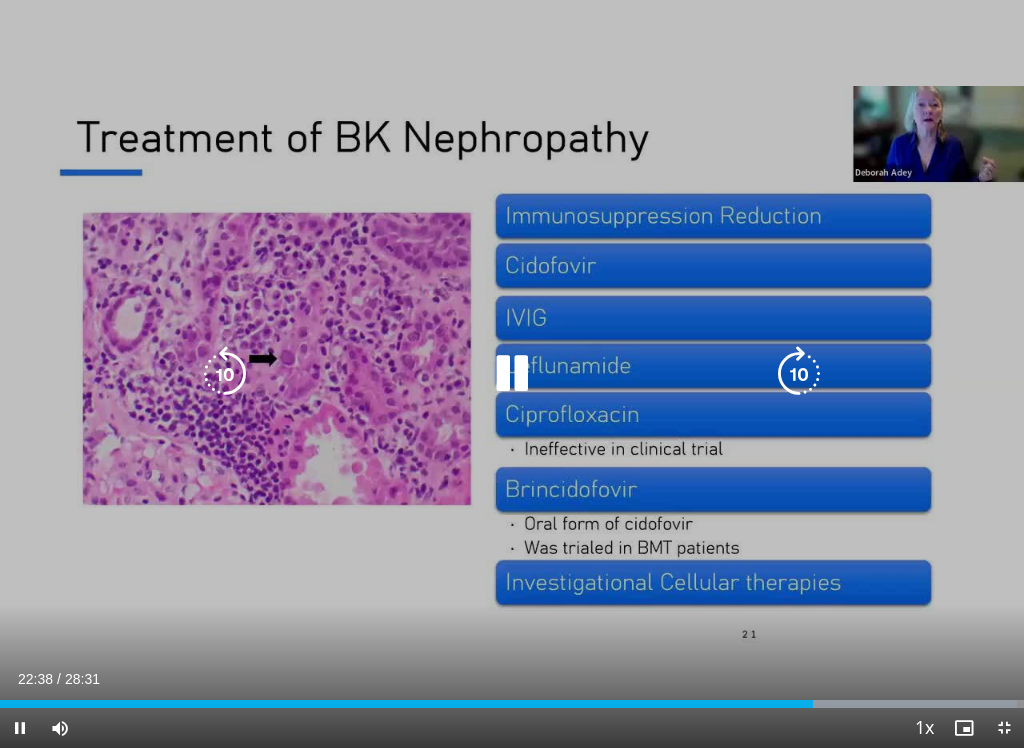 click at bounding box center (225, 374) 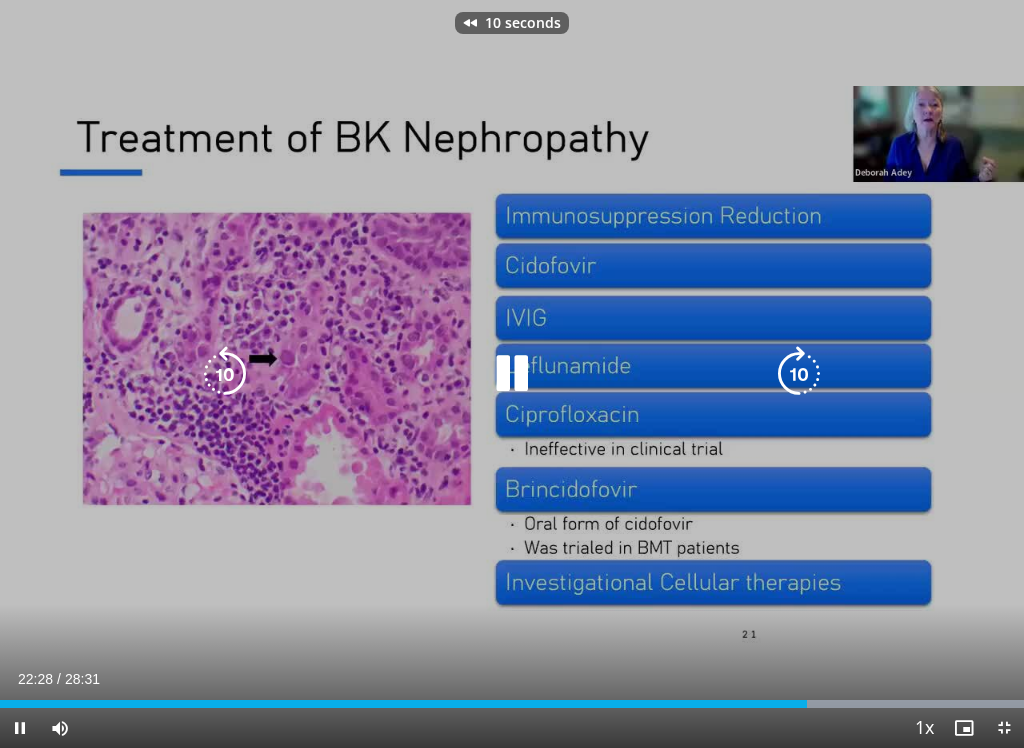 click at bounding box center [225, 374] 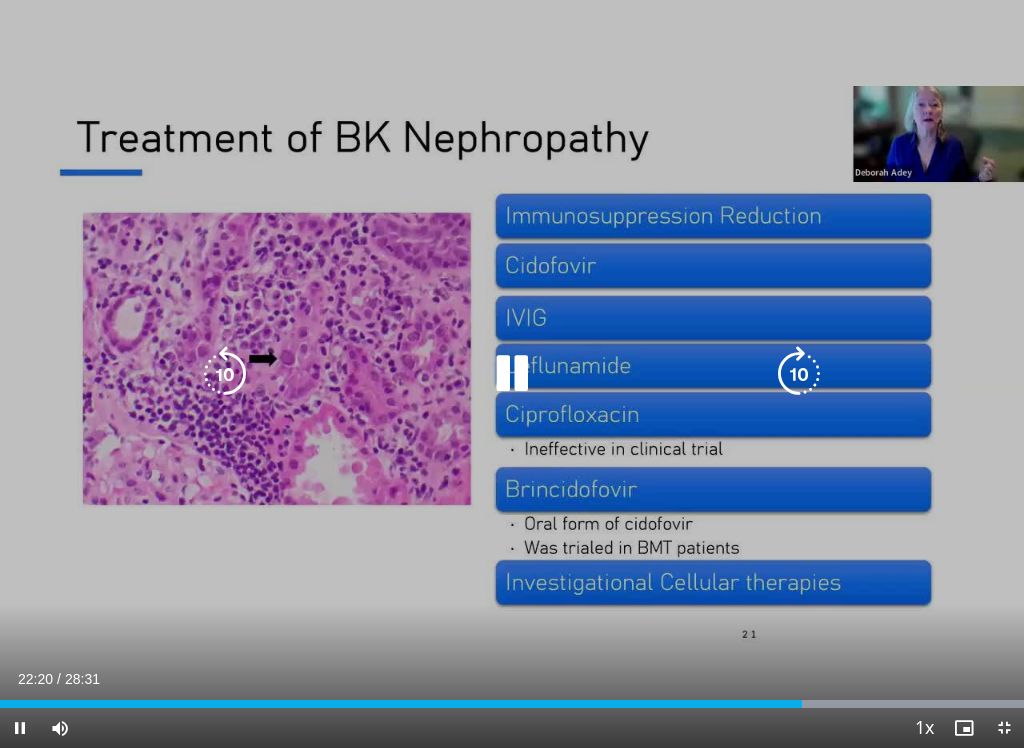 click at bounding box center [225, 374] 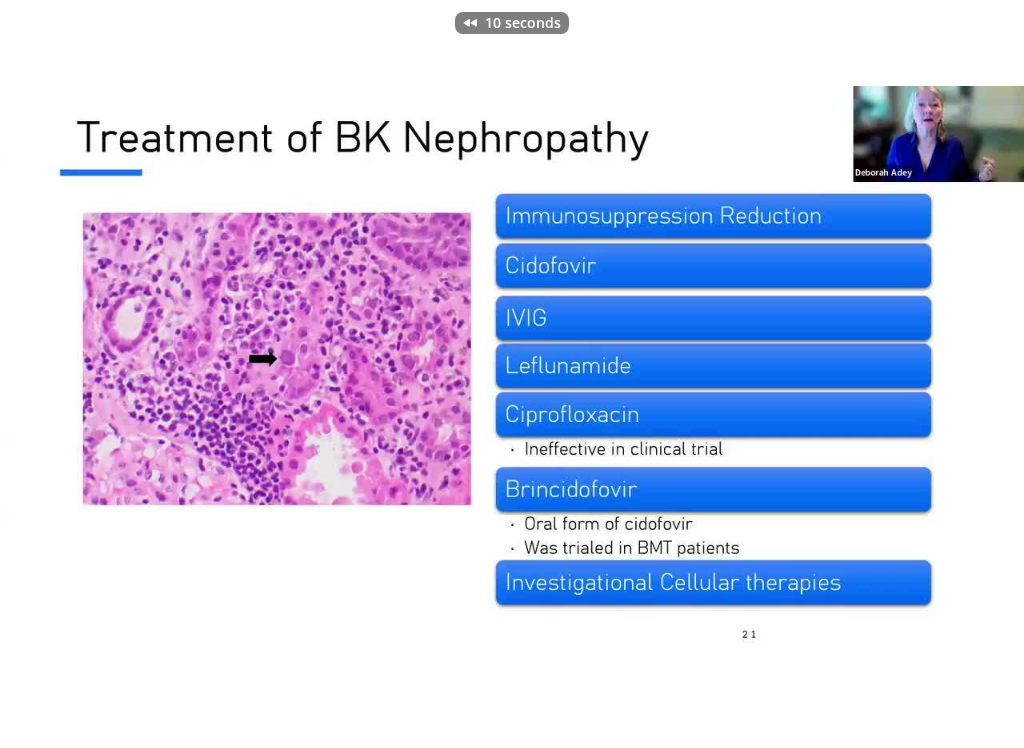 click on "10 seconds
Tap to unmute" at bounding box center (512, 374) 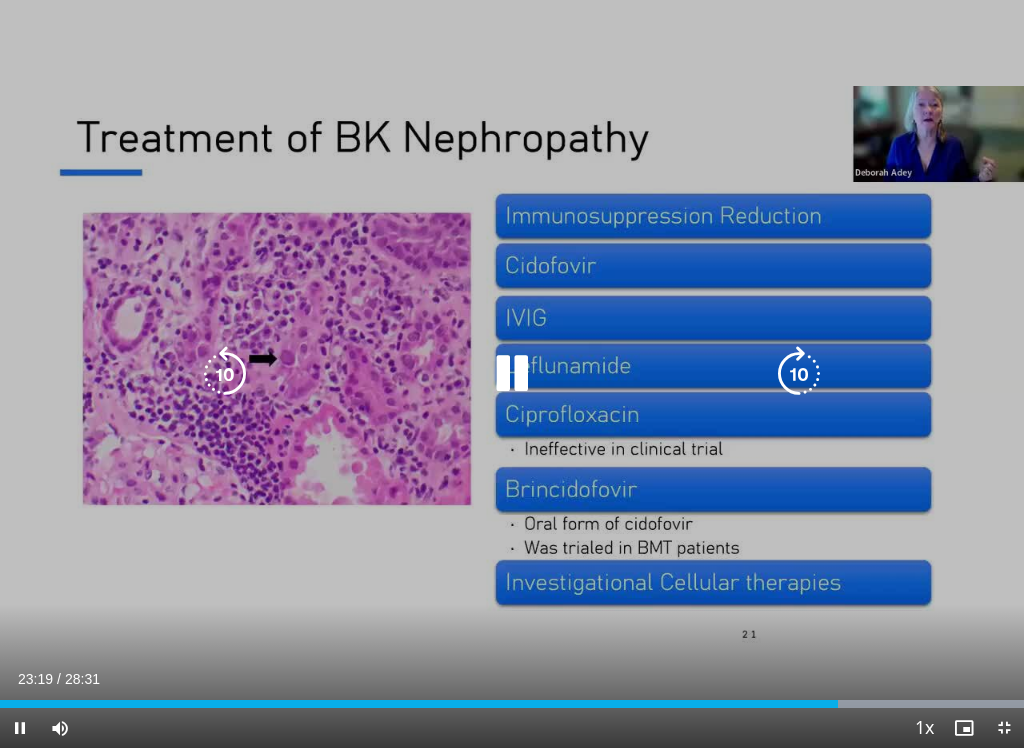 click at bounding box center (225, 374) 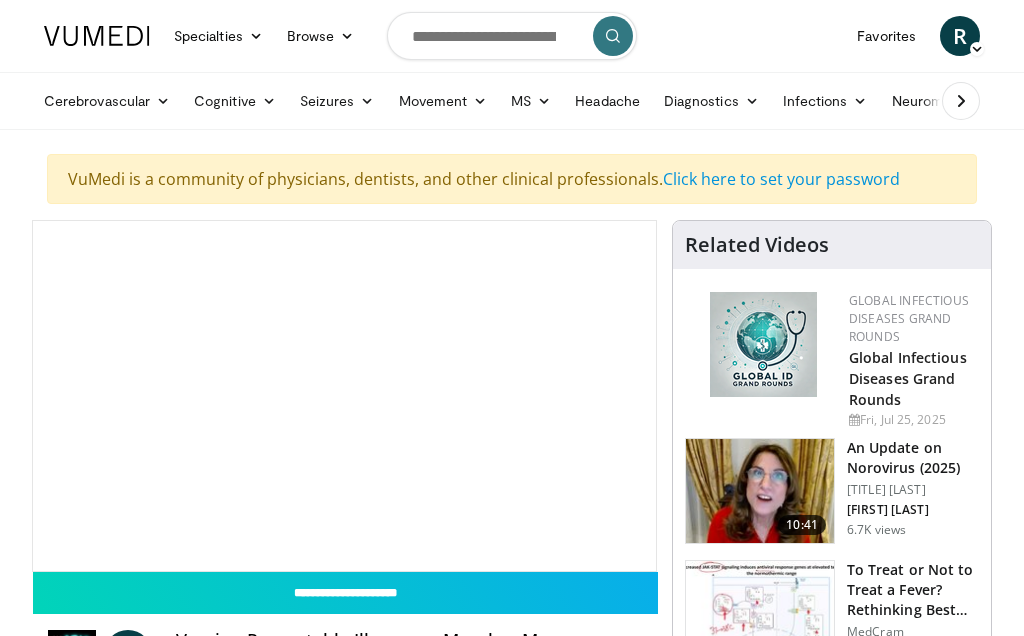 scroll, scrollTop: 0, scrollLeft: 0, axis: both 